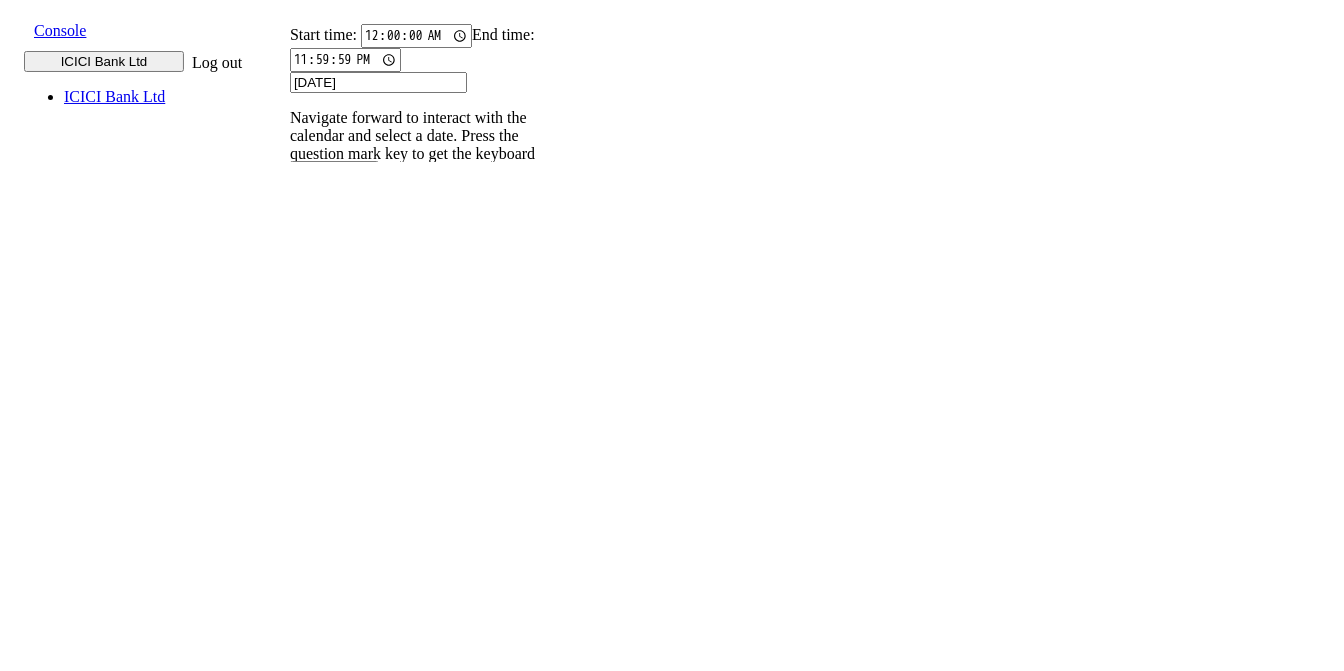 scroll, scrollTop: 0, scrollLeft: 0, axis: both 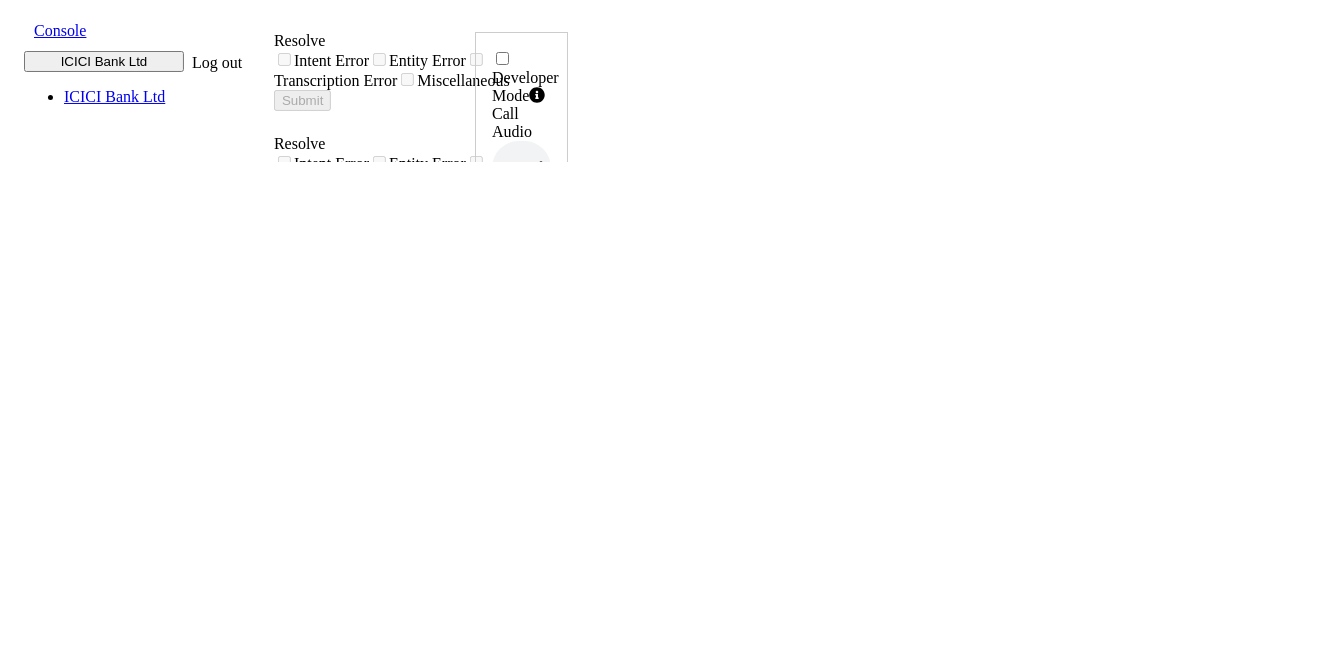 drag, startPoint x: 346, startPoint y: 237, endPoint x: 636, endPoint y: 248, distance: 290.20856 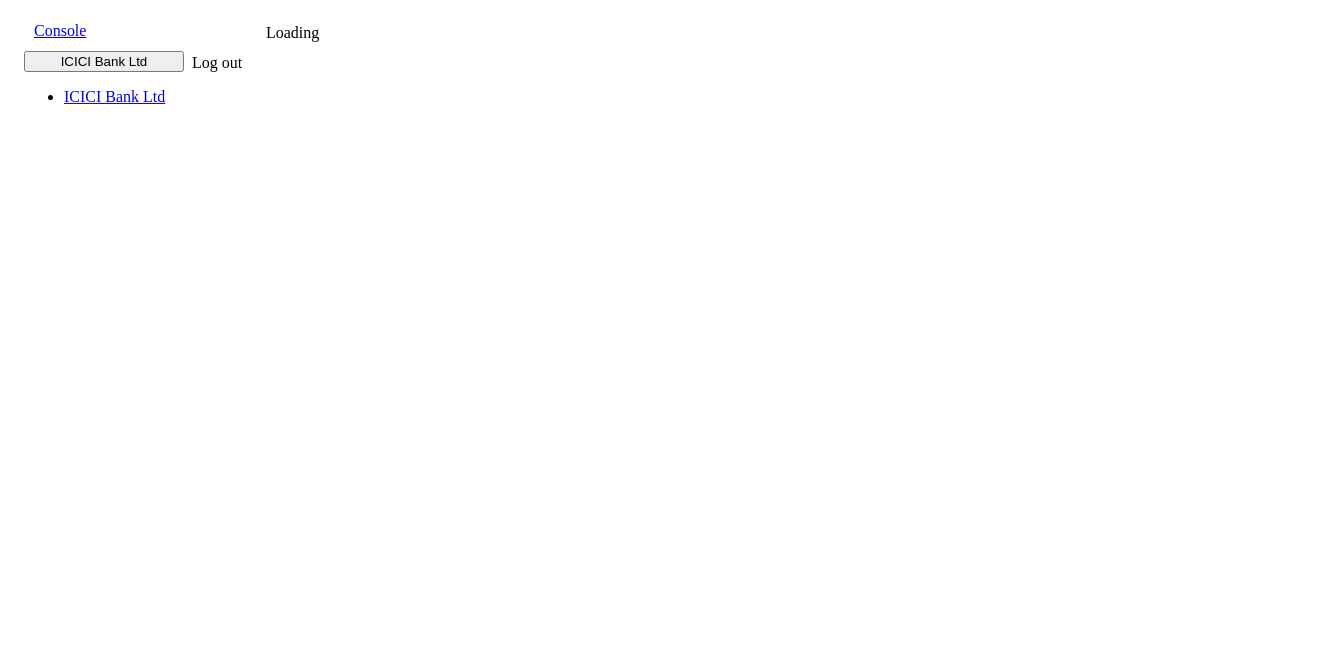 scroll, scrollTop: 0, scrollLeft: 0, axis: both 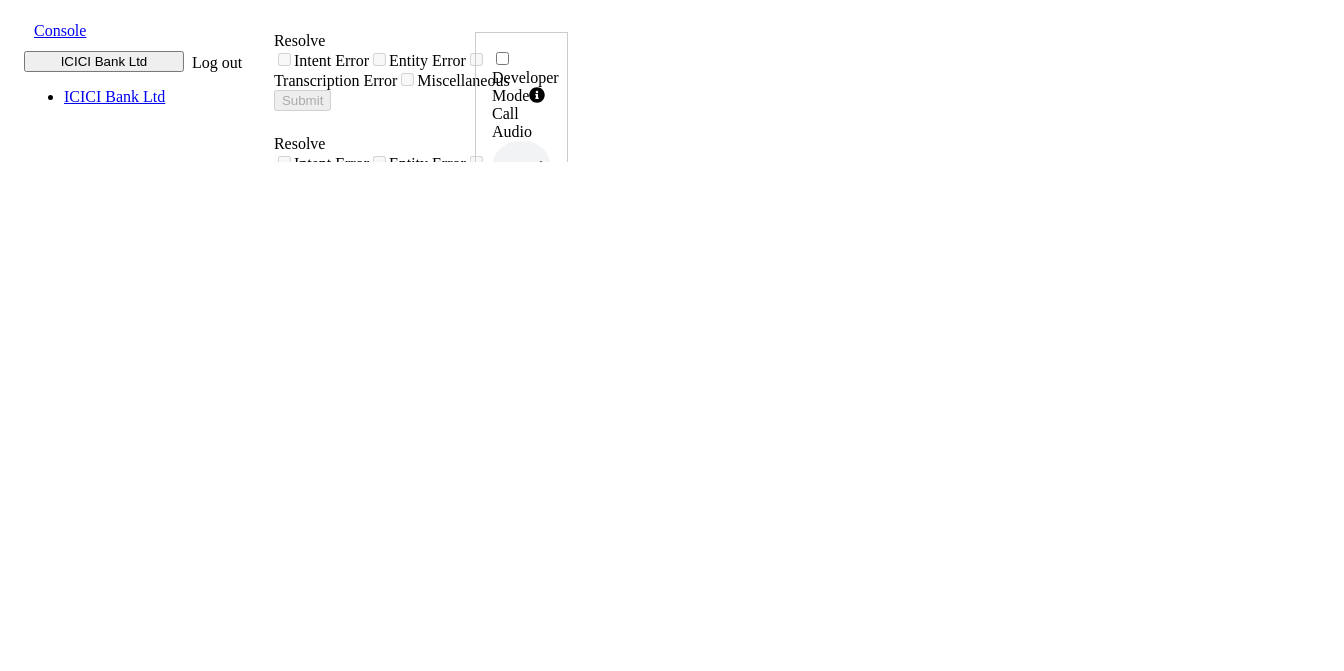 drag, startPoint x: 350, startPoint y: 237, endPoint x: 690, endPoint y: 242, distance: 340.03677 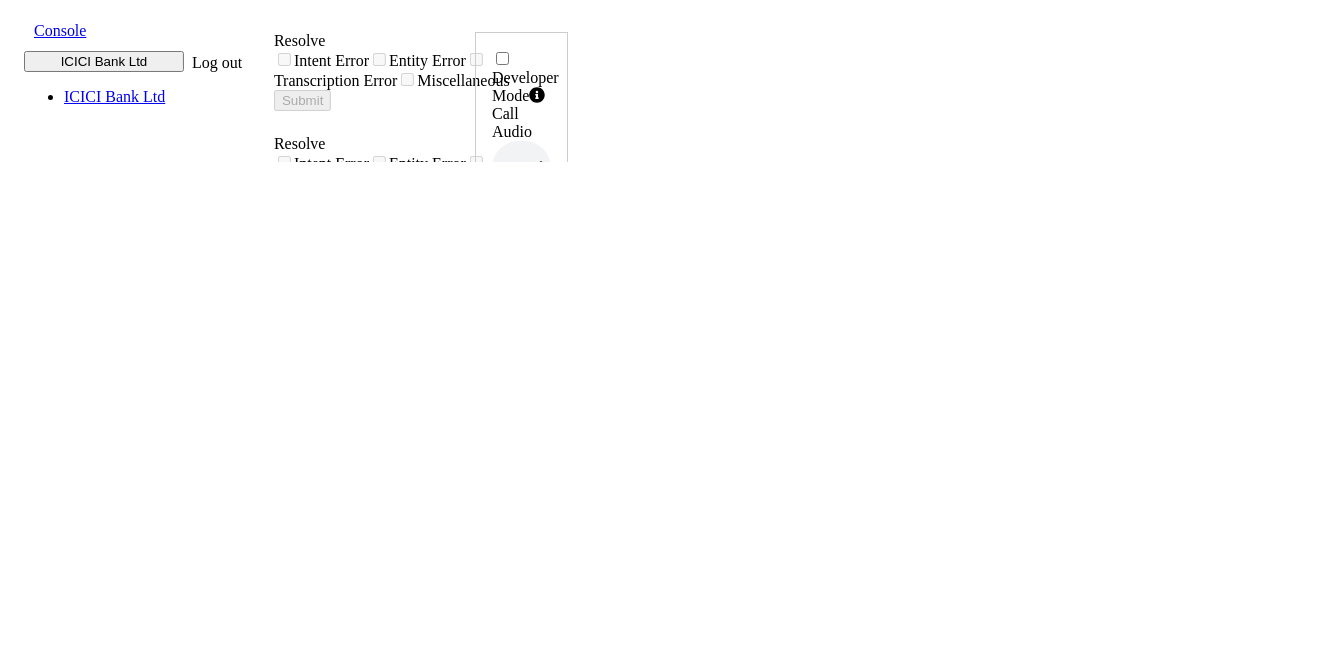 click 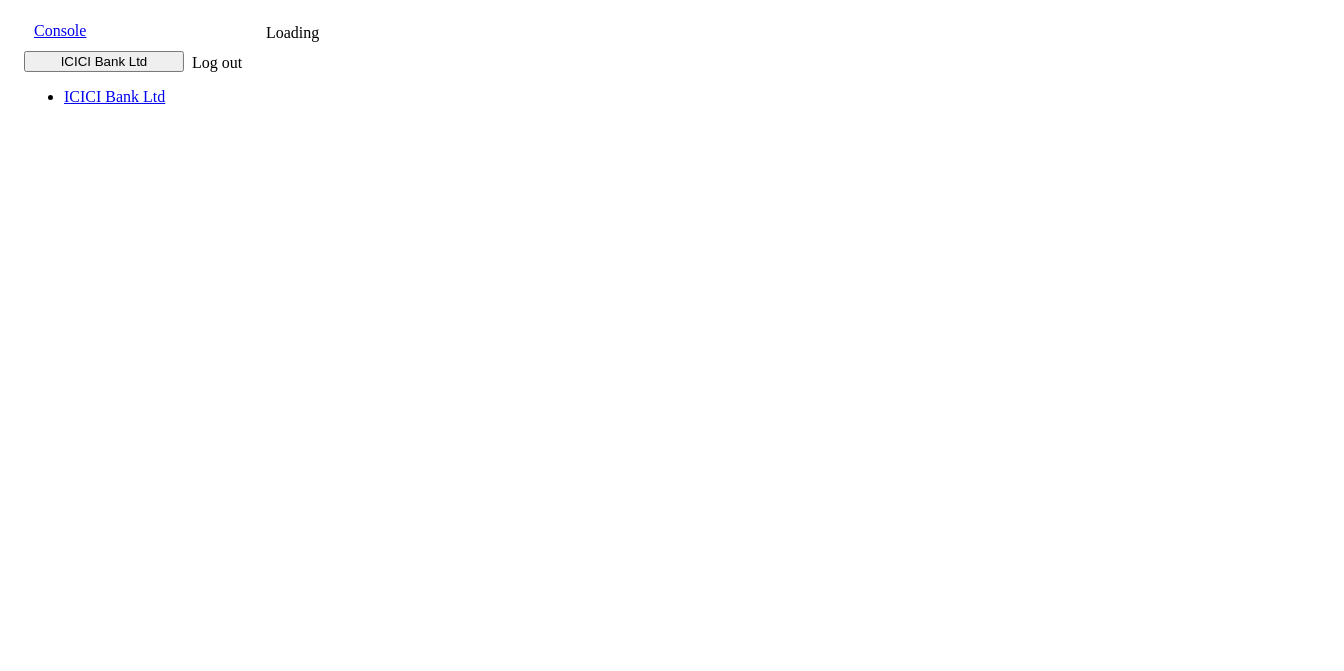 scroll, scrollTop: 0, scrollLeft: 0, axis: both 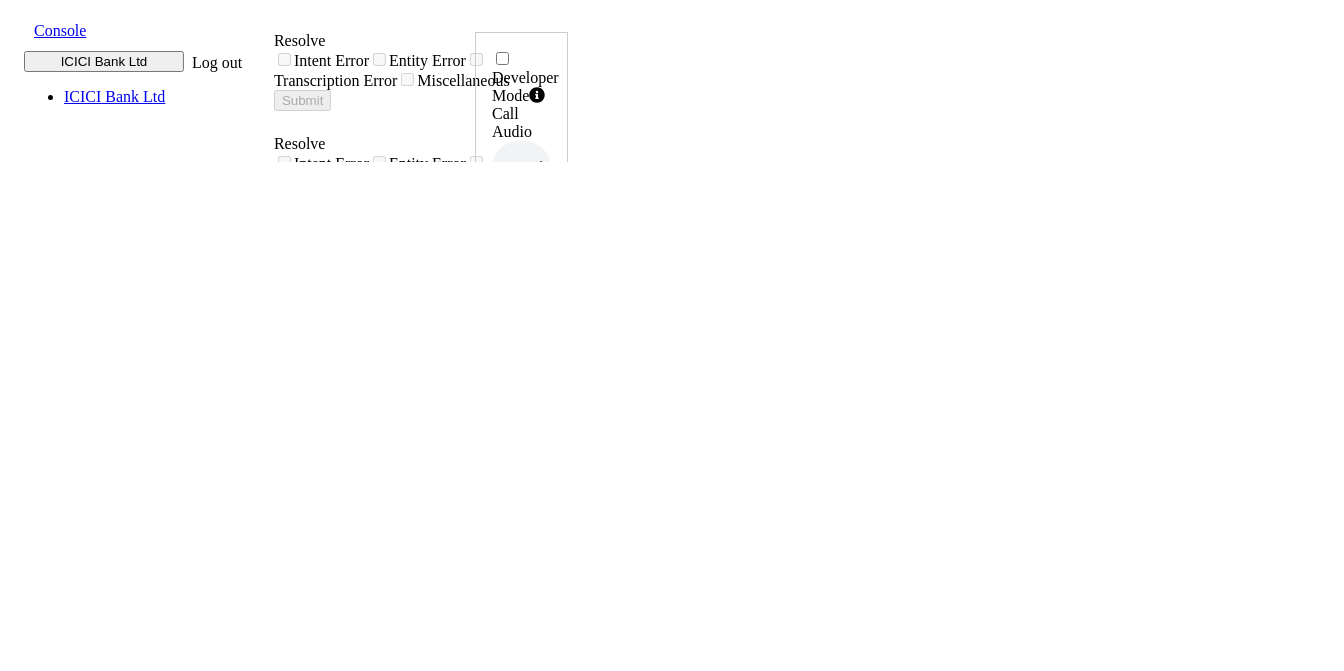 drag, startPoint x: 340, startPoint y: 237, endPoint x: 787, endPoint y: 227, distance: 447.11185 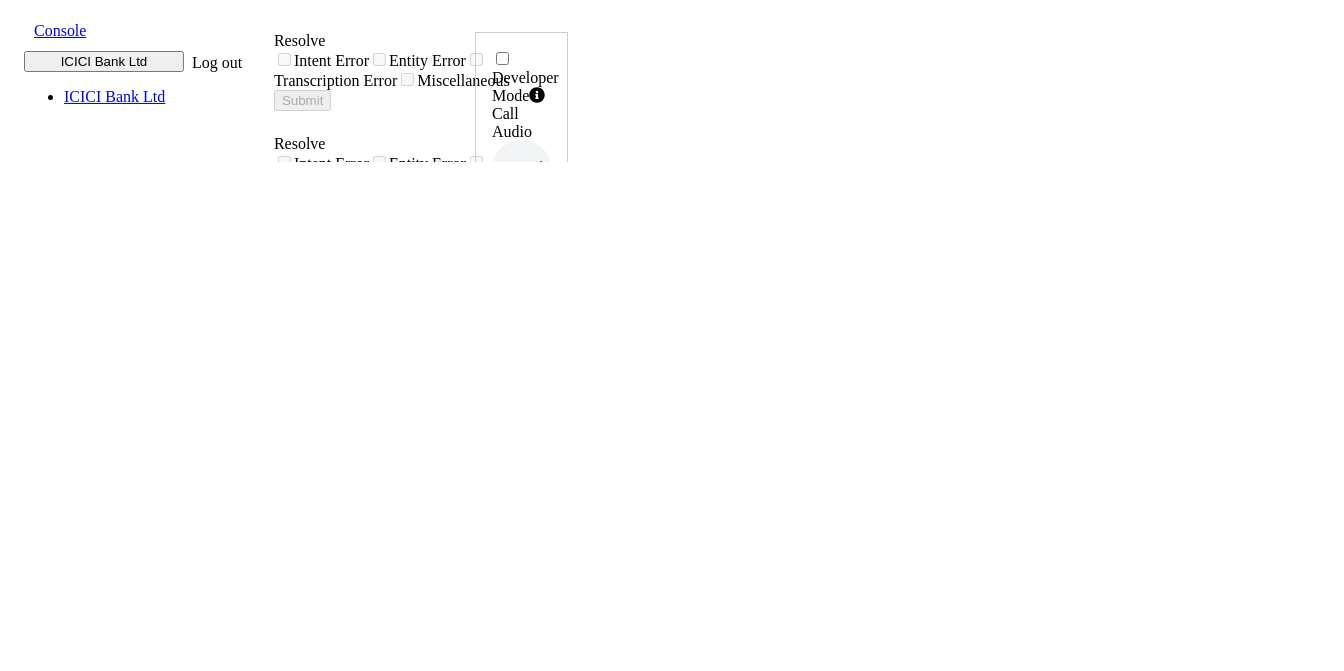 scroll, scrollTop: 0, scrollLeft: 0, axis: both 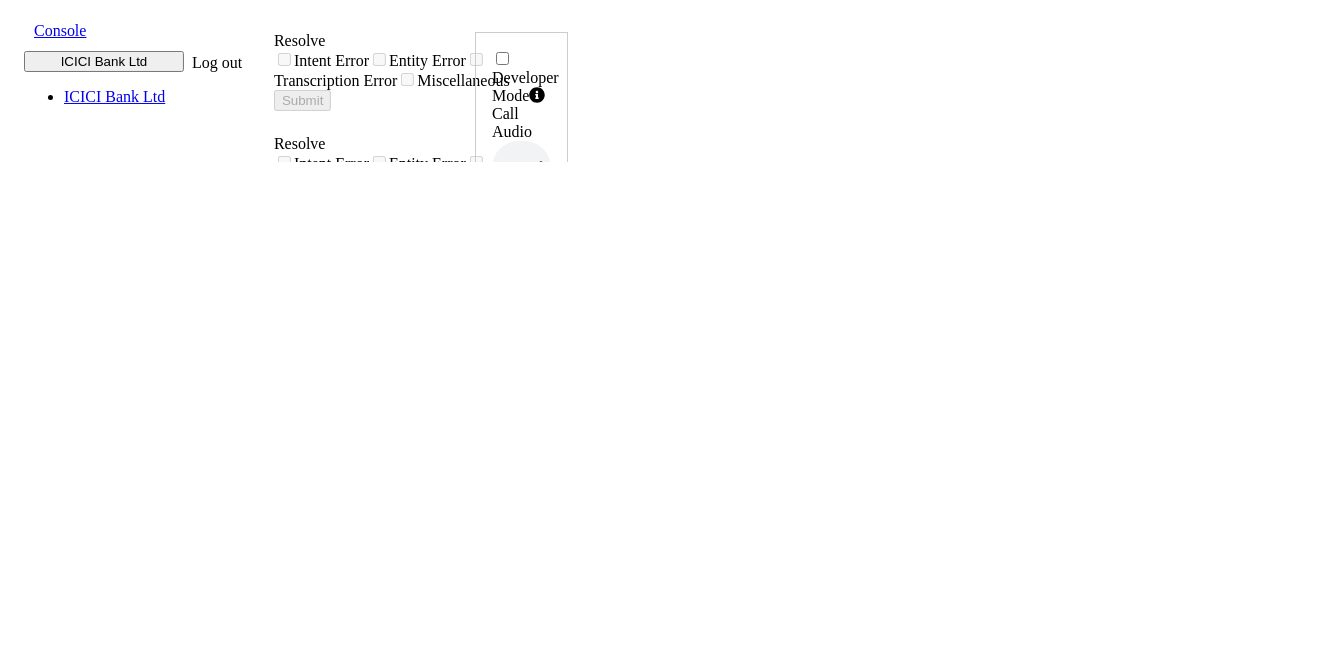 drag, startPoint x: 350, startPoint y: 219, endPoint x: 583, endPoint y: 226, distance: 233.10513 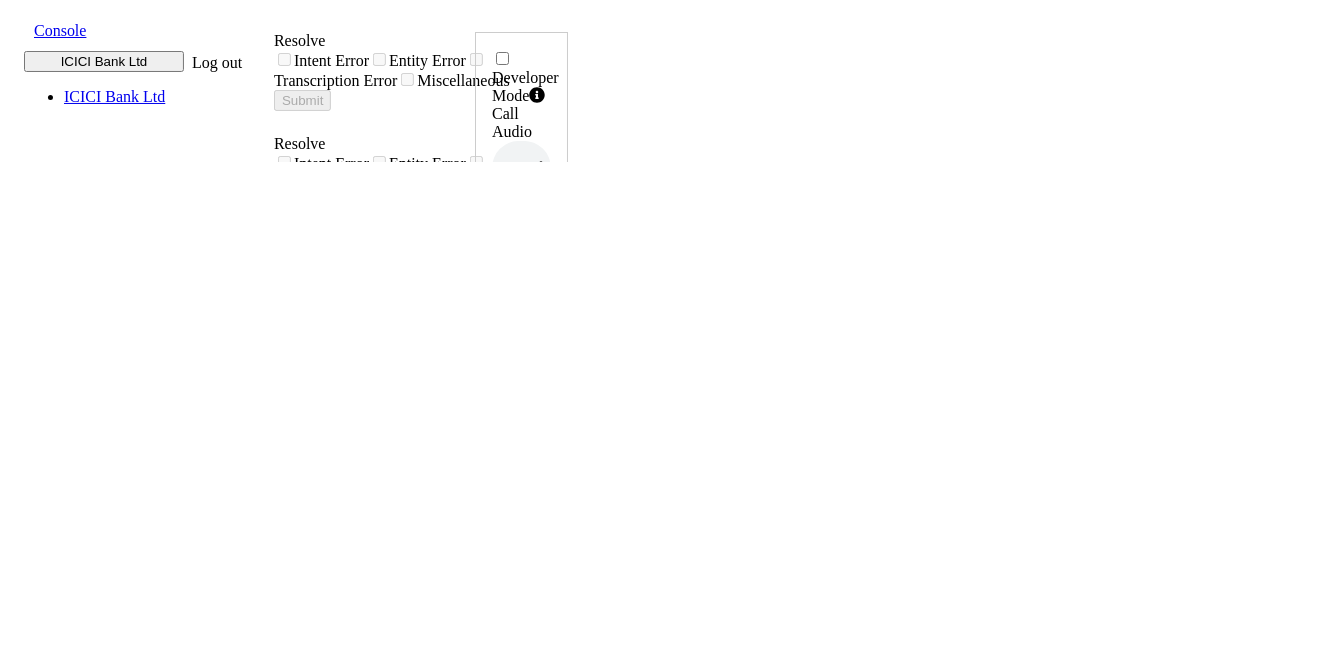 scroll, scrollTop: 0, scrollLeft: 0, axis: both 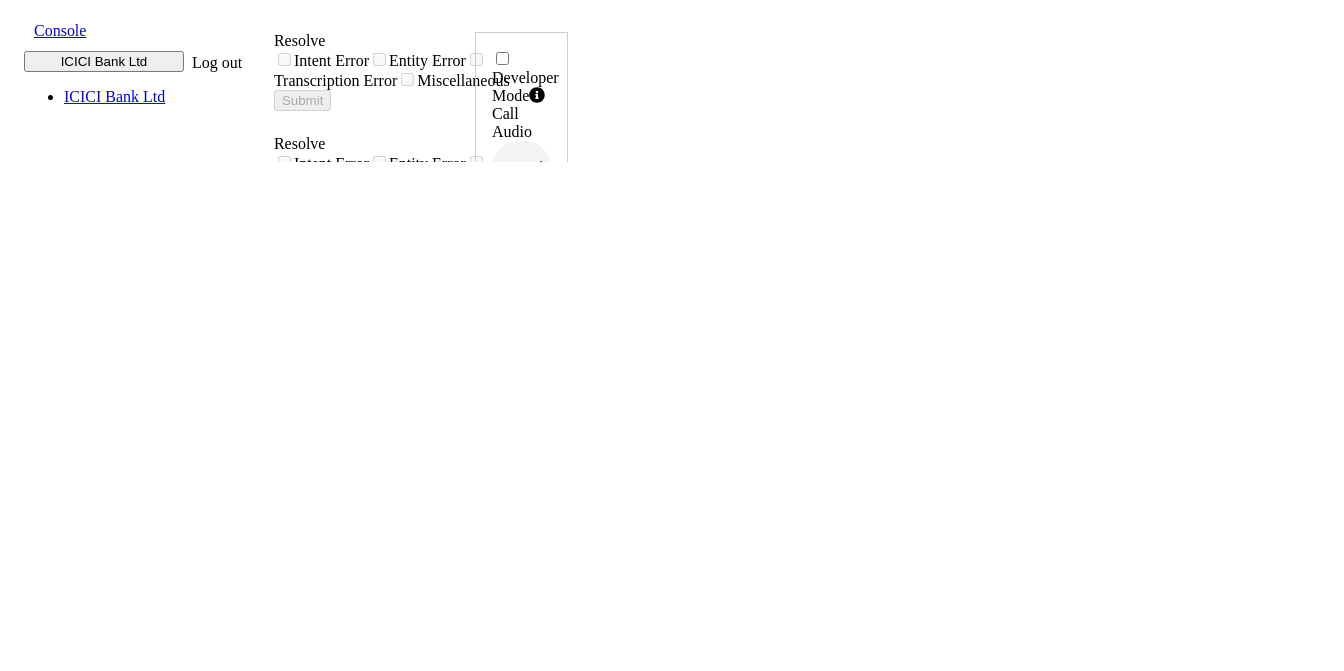 click 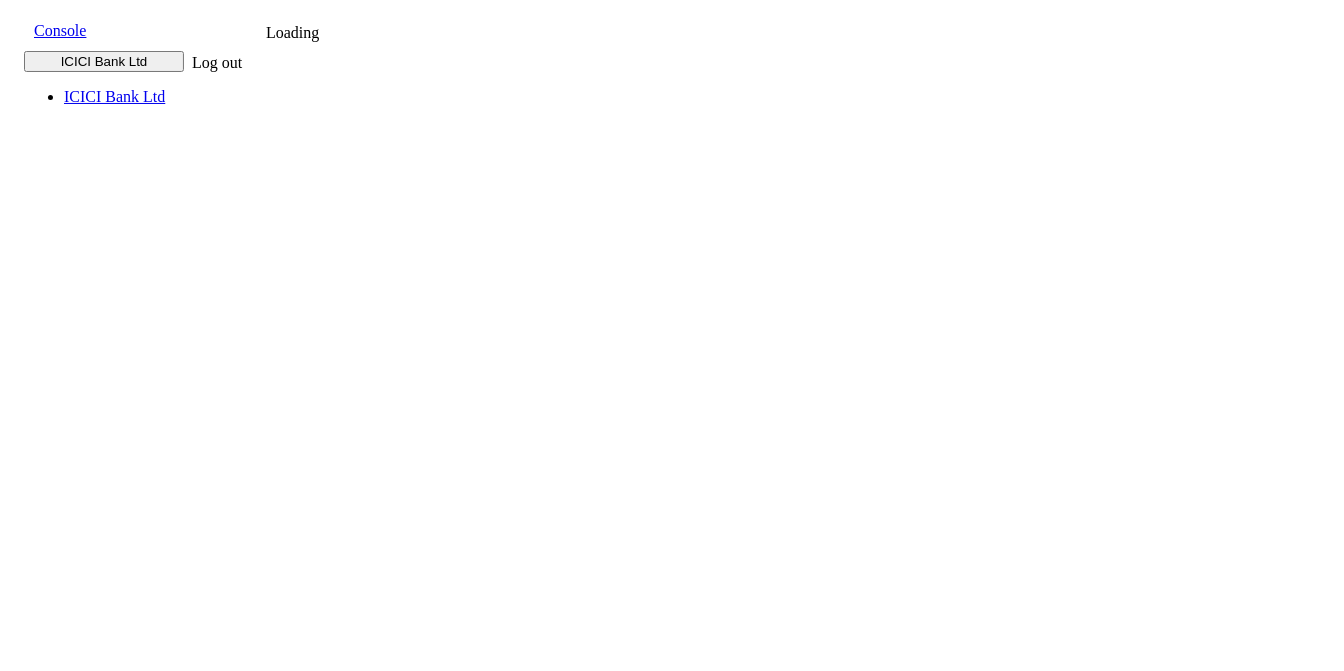 scroll, scrollTop: 0, scrollLeft: 0, axis: both 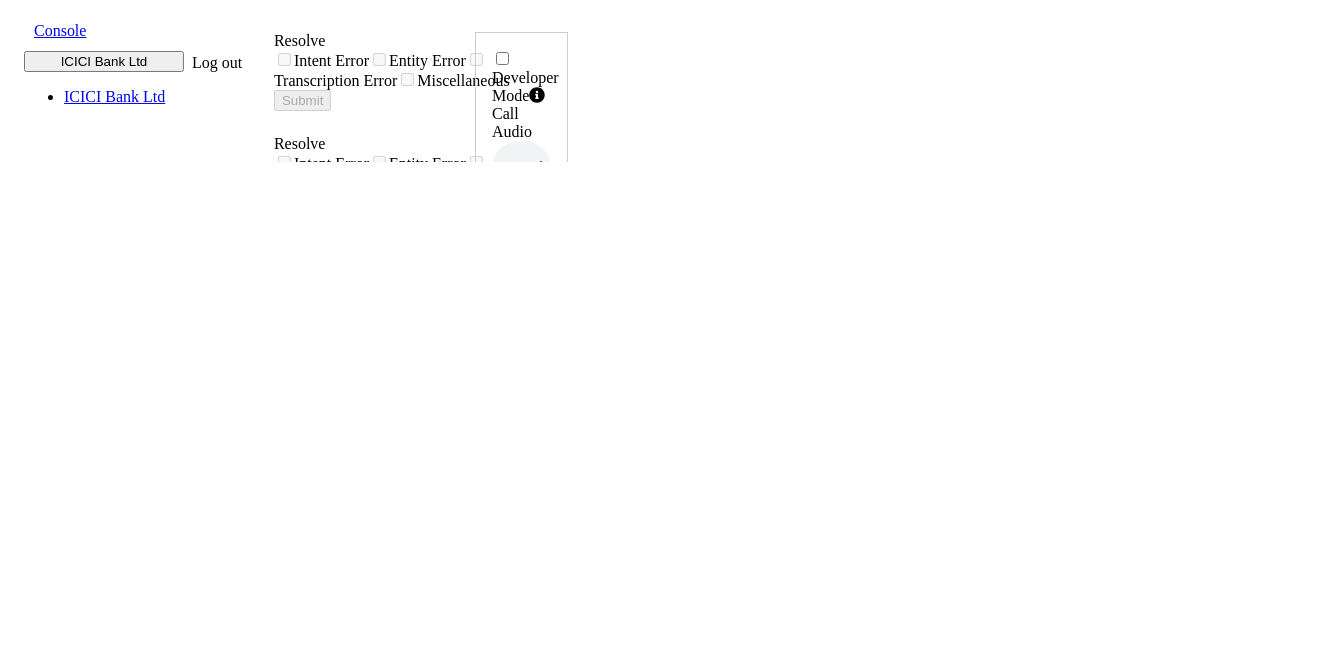 drag, startPoint x: 343, startPoint y: 202, endPoint x: 897, endPoint y: 216, distance: 554.1769 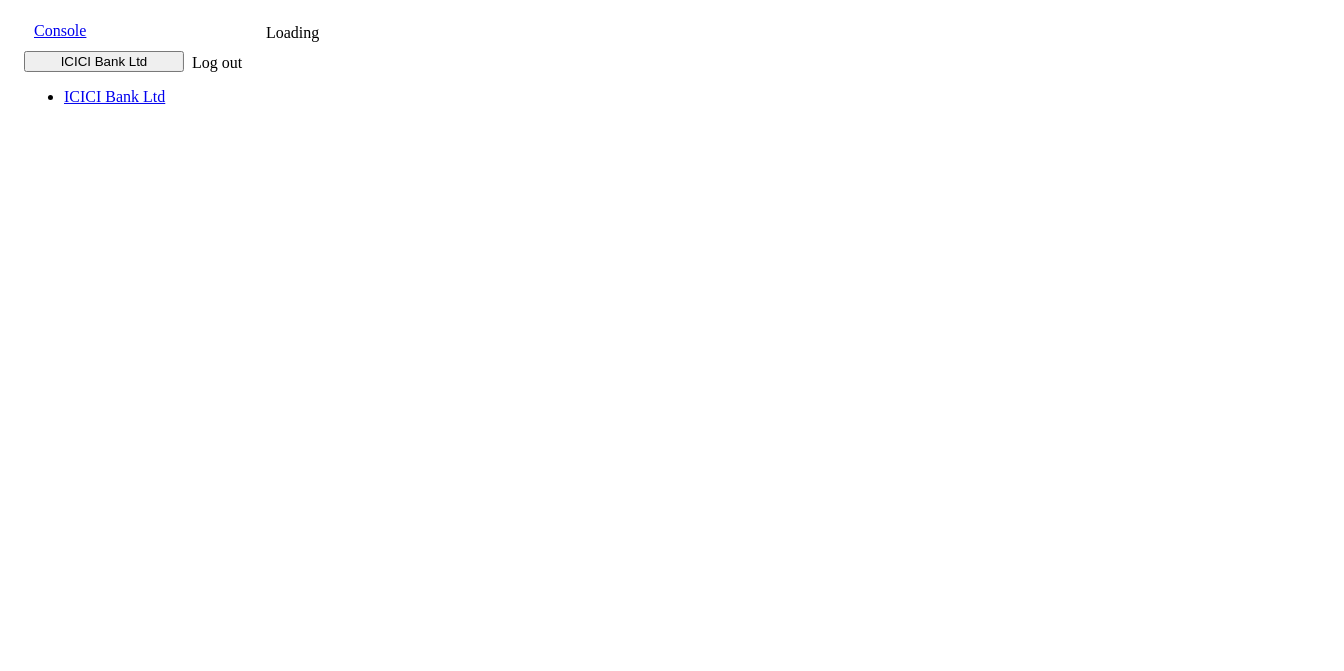 scroll, scrollTop: 0, scrollLeft: 0, axis: both 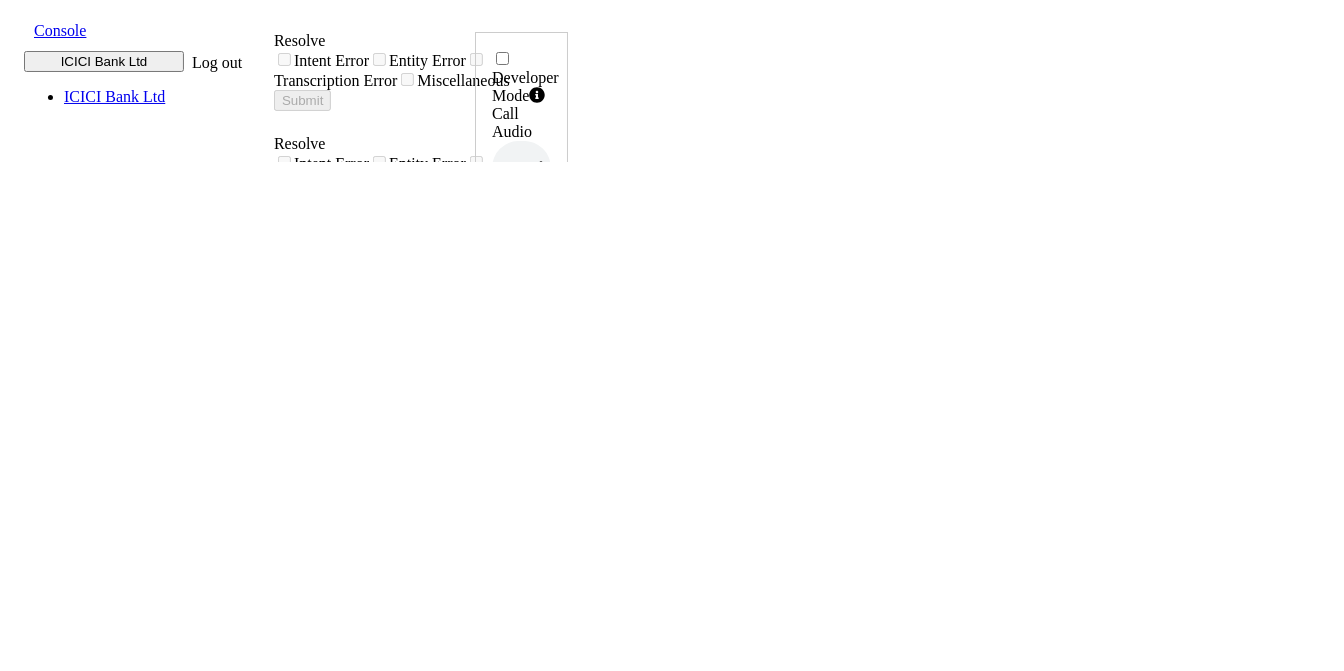 drag, startPoint x: 348, startPoint y: 204, endPoint x: 823, endPoint y: 198, distance: 475.0379 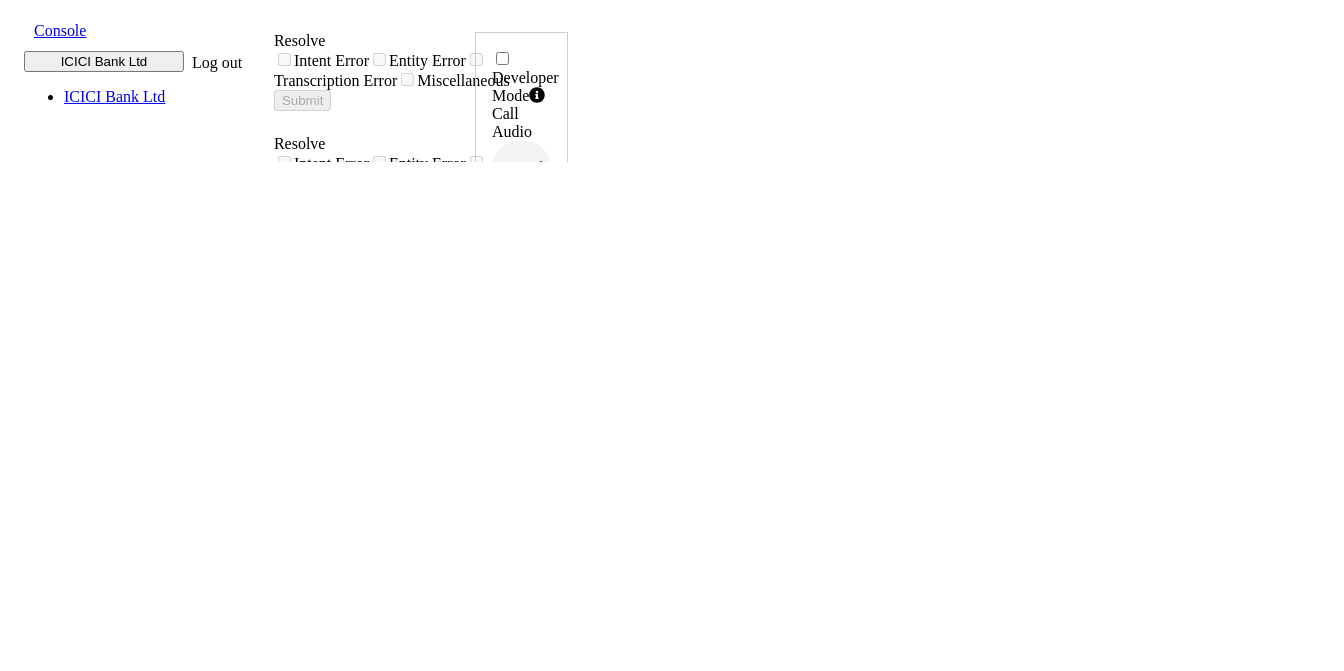 click 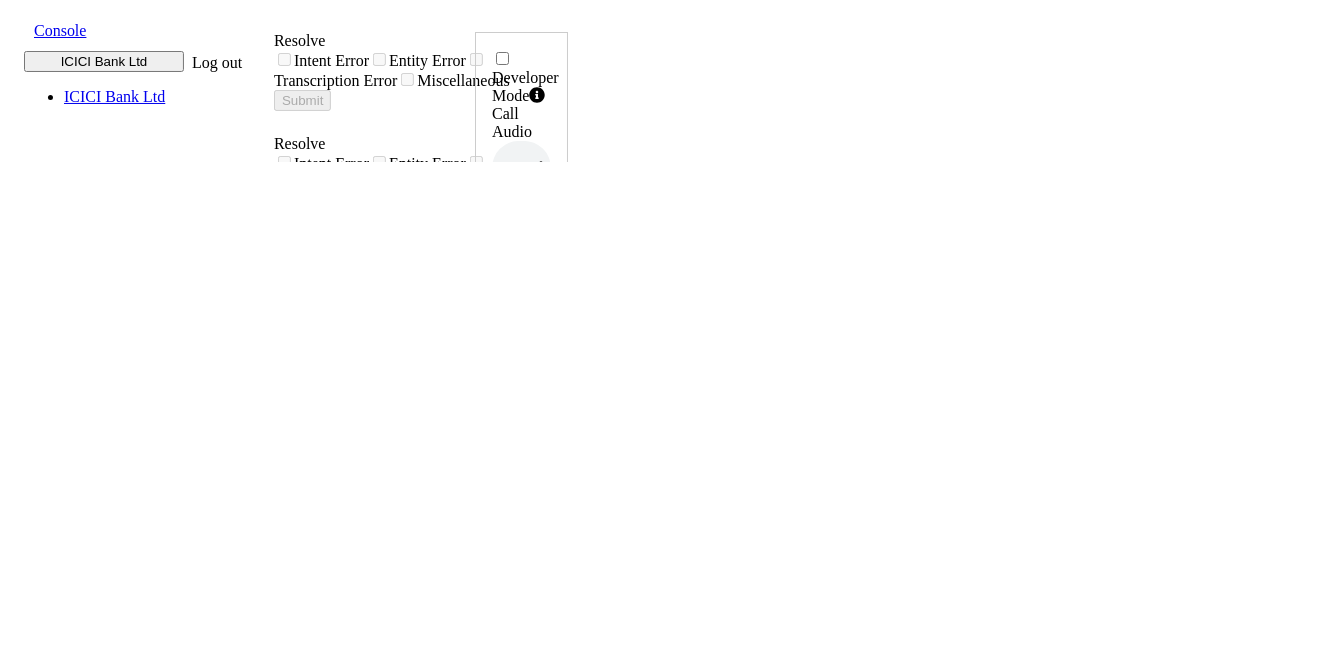 scroll, scrollTop: 0, scrollLeft: 0, axis: both 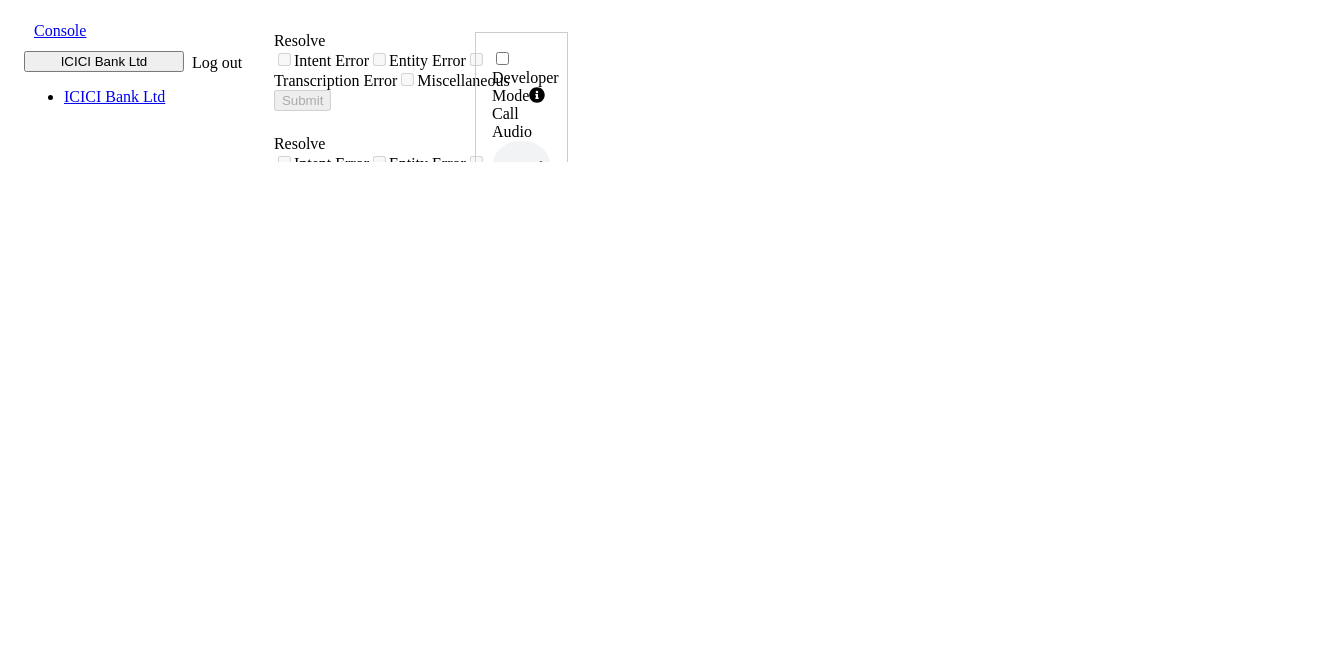 drag, startPoint x: 348, startPoint y: 208, endPoint x: 745, endPoint y: 208, distance: 397 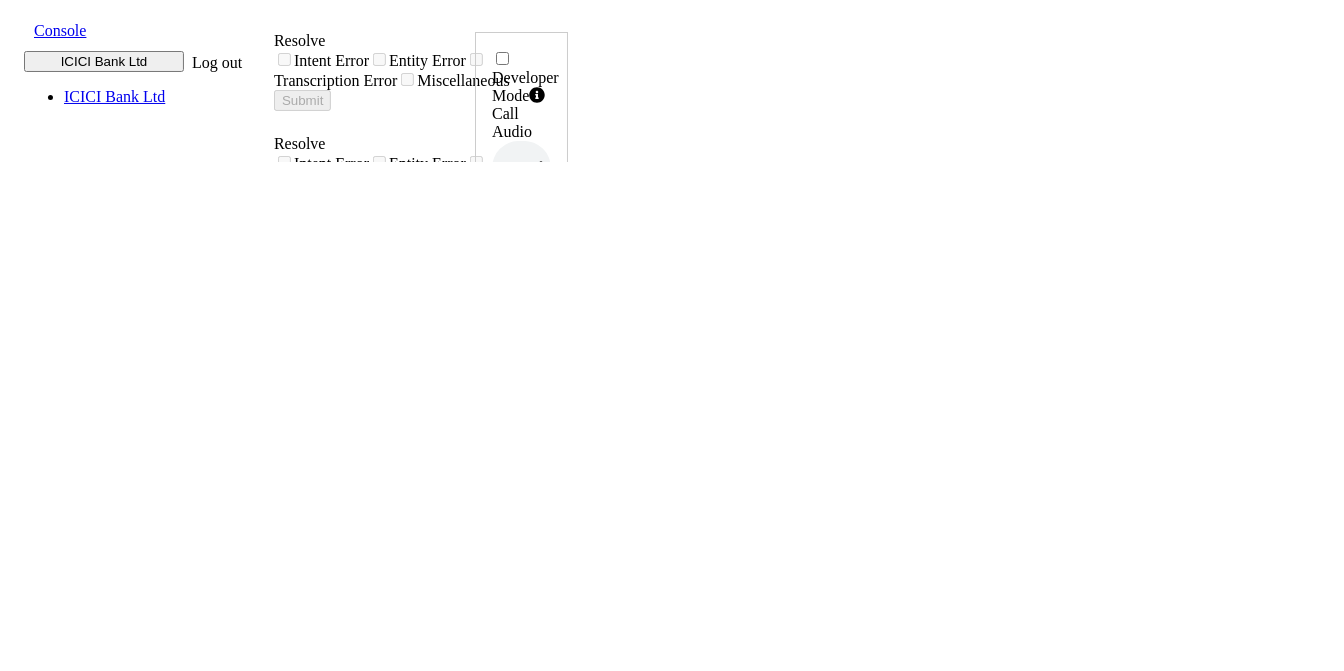 scroll, scrollTop: 0, scrollLeft: 0, axis: both 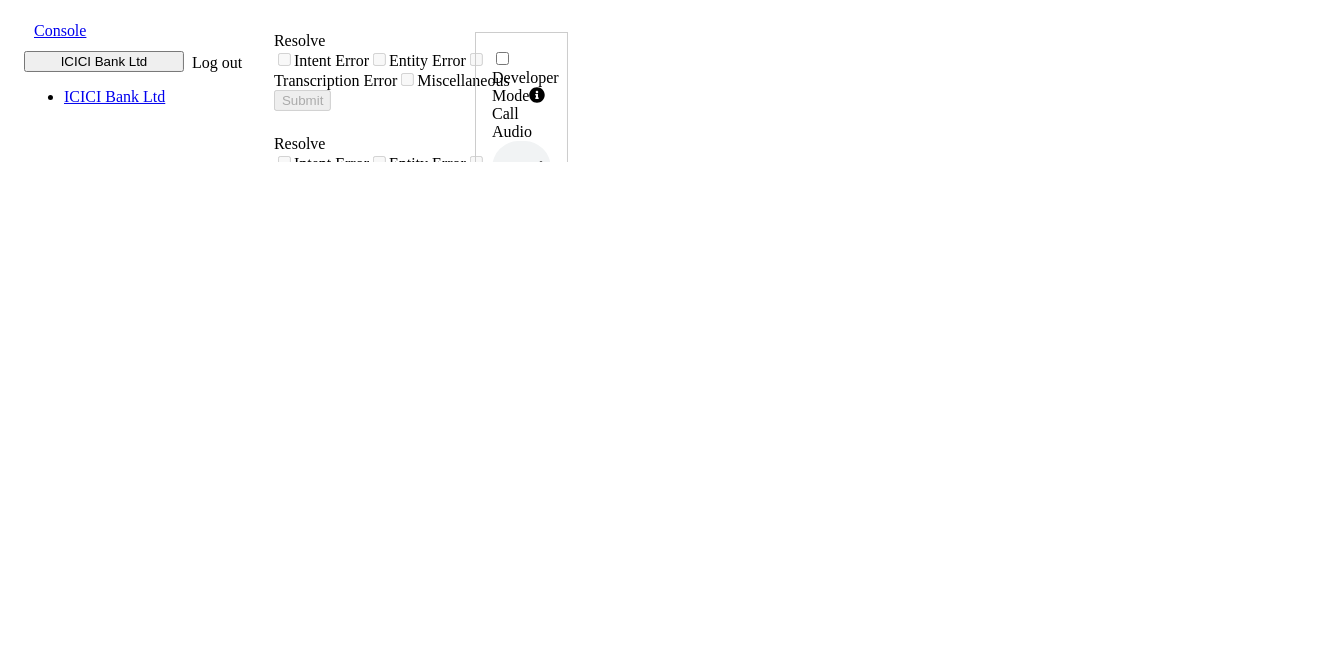 drag, startPoint x: 338, startPoint y: 202, endPoint x: 812, endPoint y: 200, distance: 474.0042 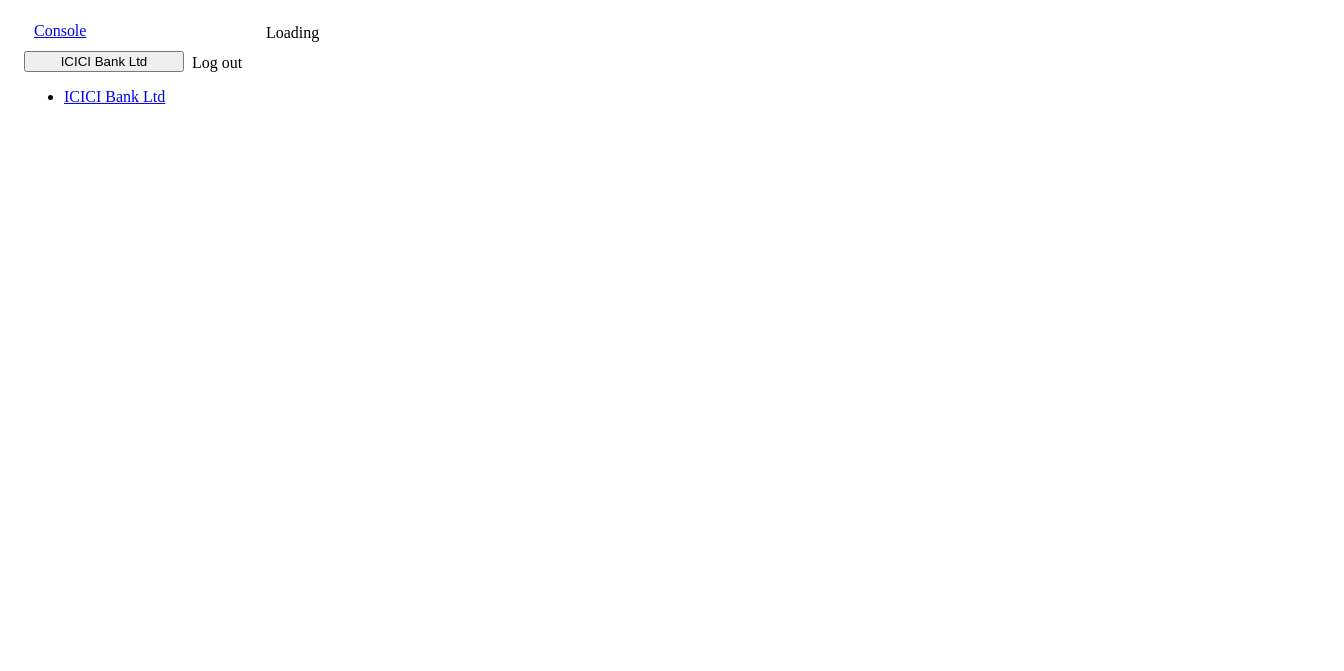 scroll, scrollTop: 0, scrollLeft: 0, axis: both 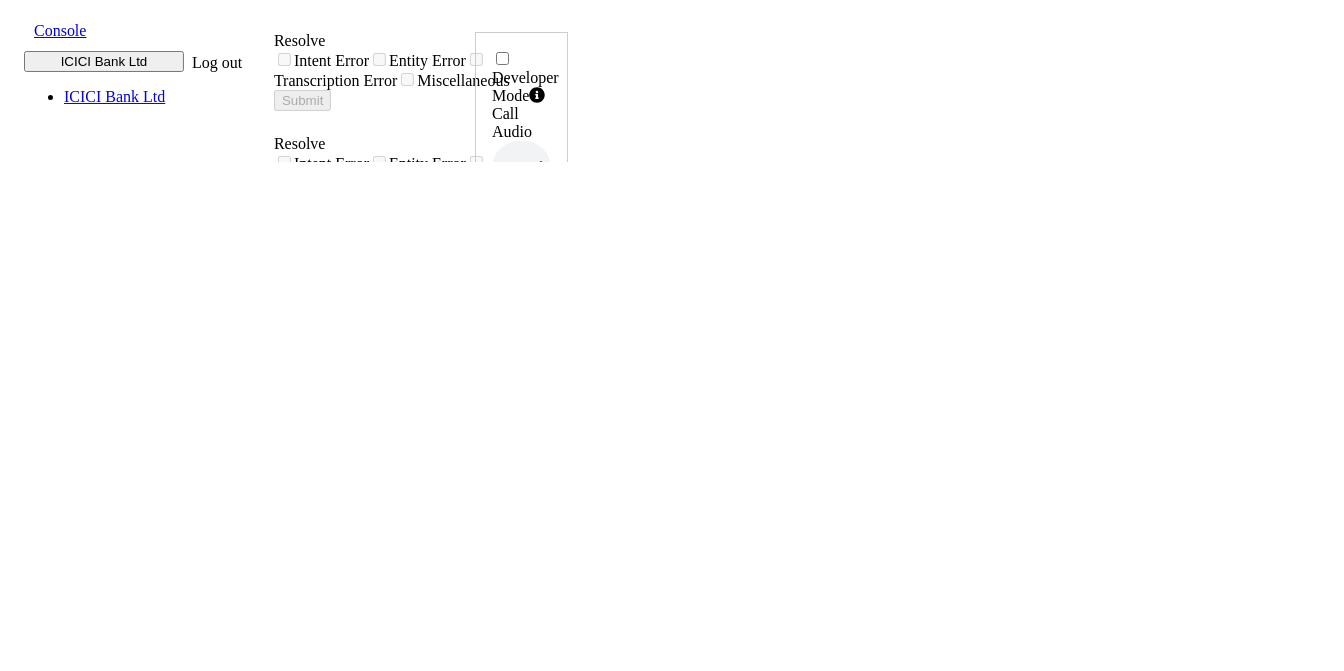 drag, startPoint x: 346, startPoint y: 208, endPoint x: 847, endPoint y: 208, distance: 501 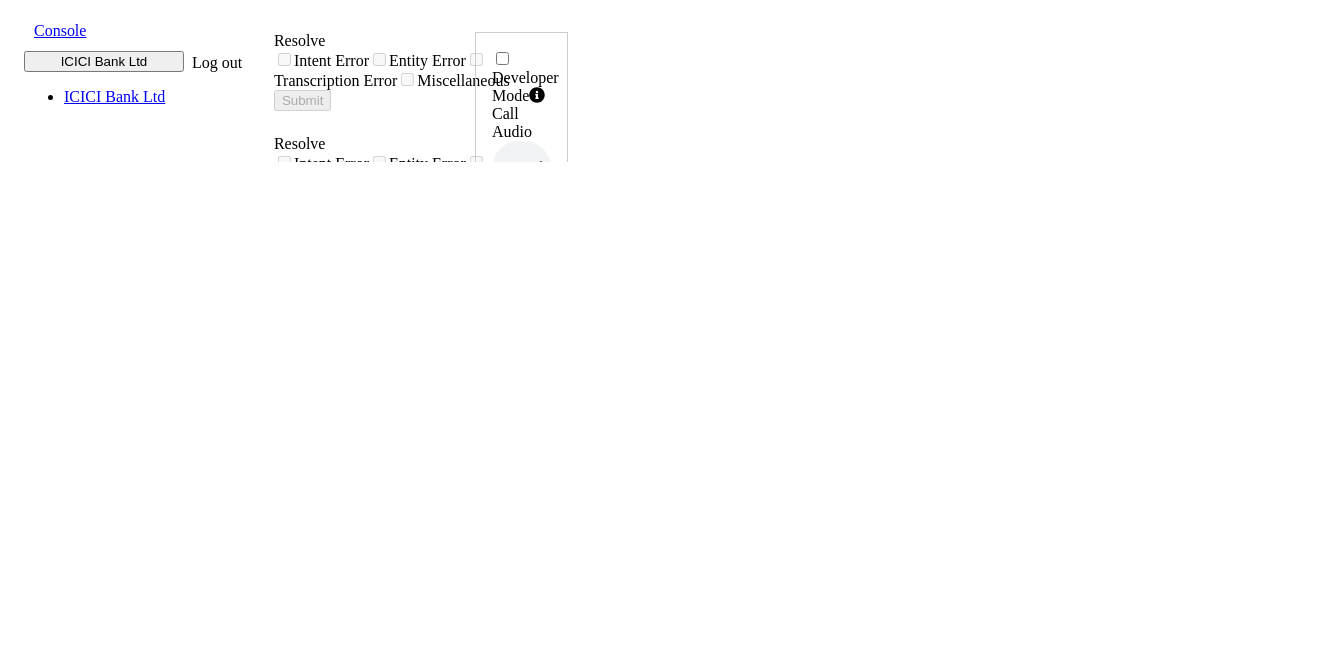 drag, startPoint x: 349, startPoint y: 433, endPoint x: 768, endPoint y: 426, distance: 419.05847 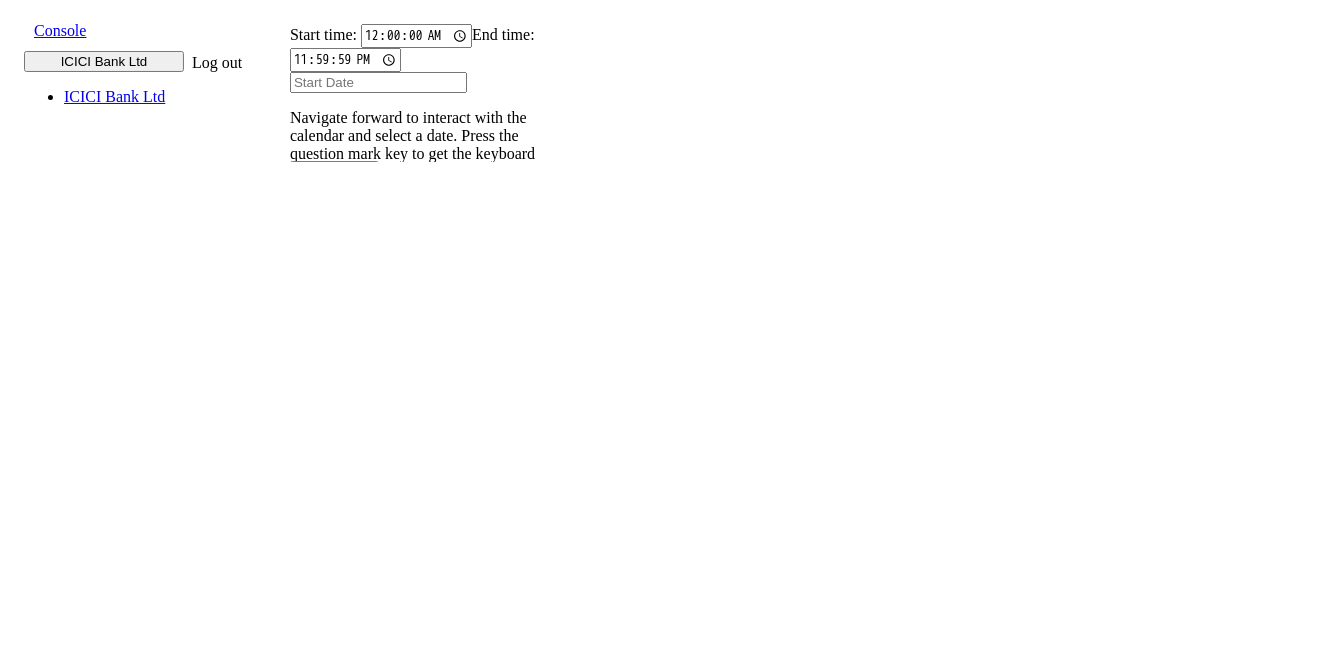 scroll, scrollTop: 0, scrollLeft: 0, axis: both 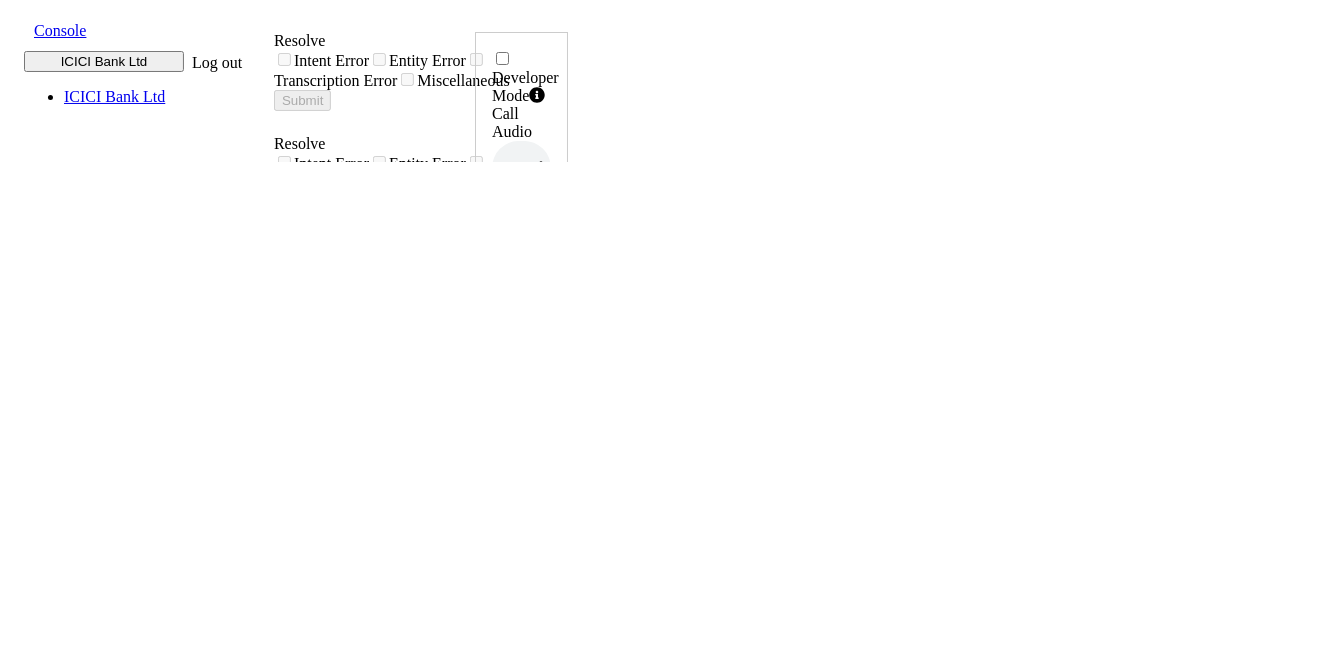 click at bounding box center [18, 29] 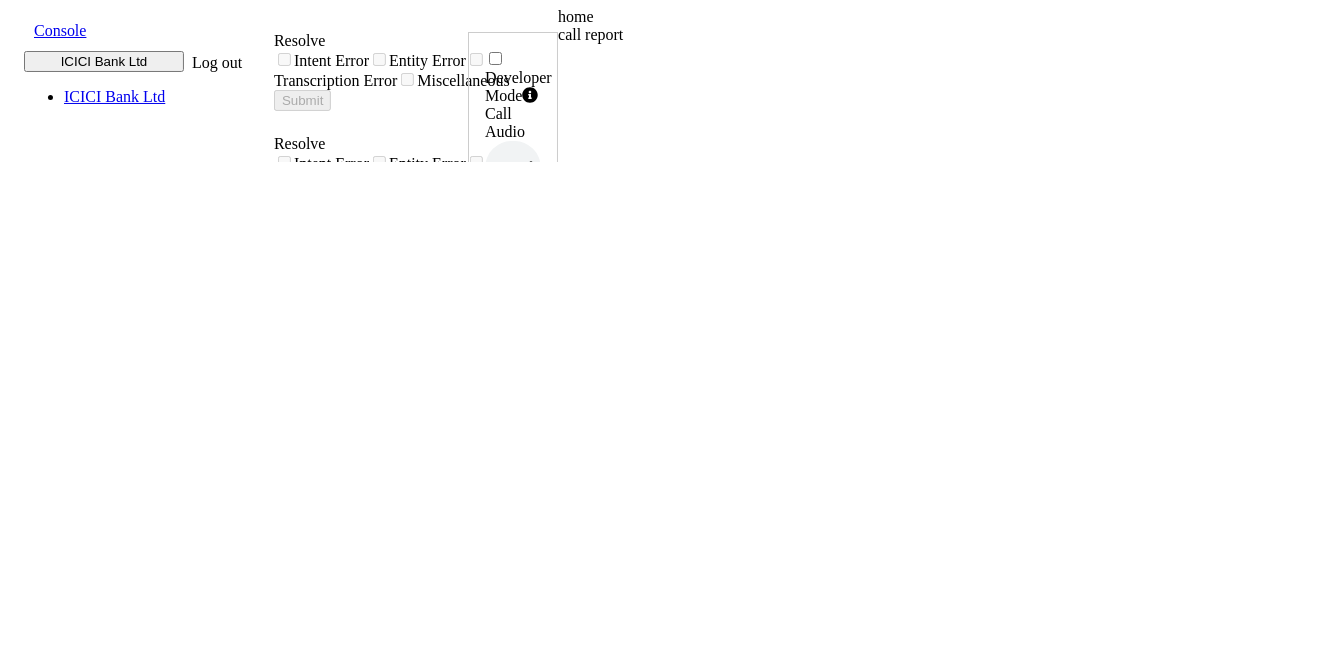 click on "call report" at bounding box center (733, 35) 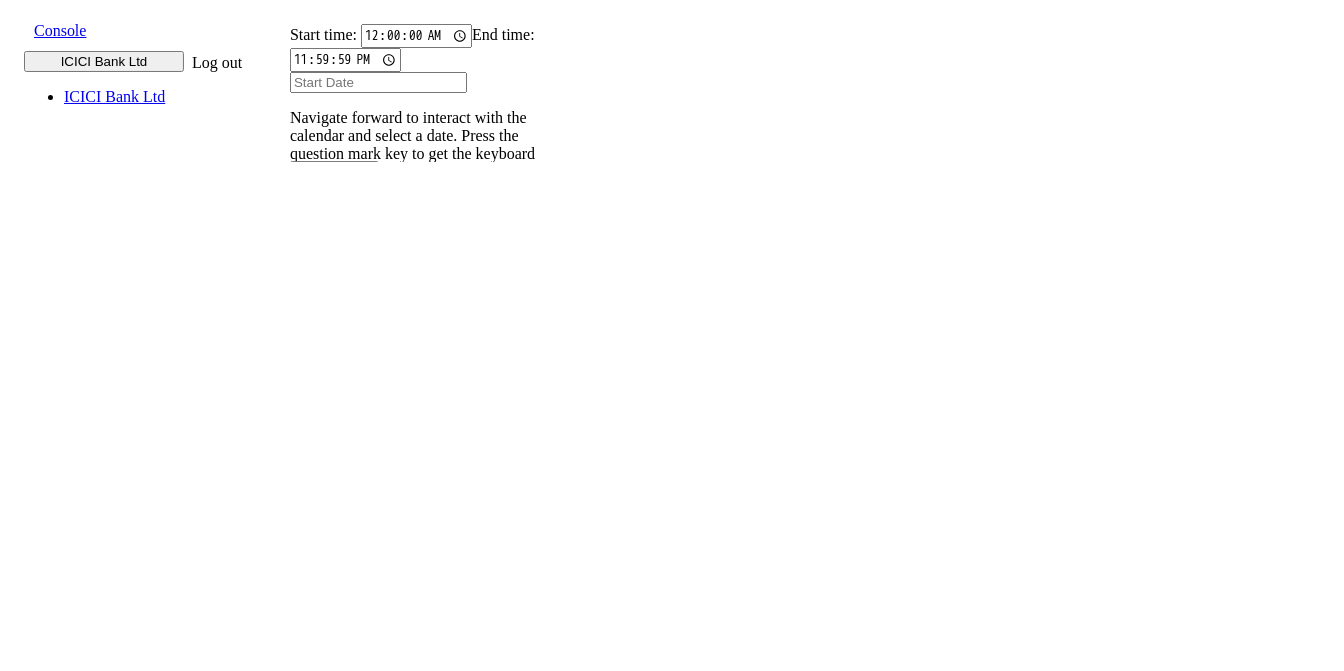 scroll, scrollTop: 0, scrollLeft: 0, axis: both 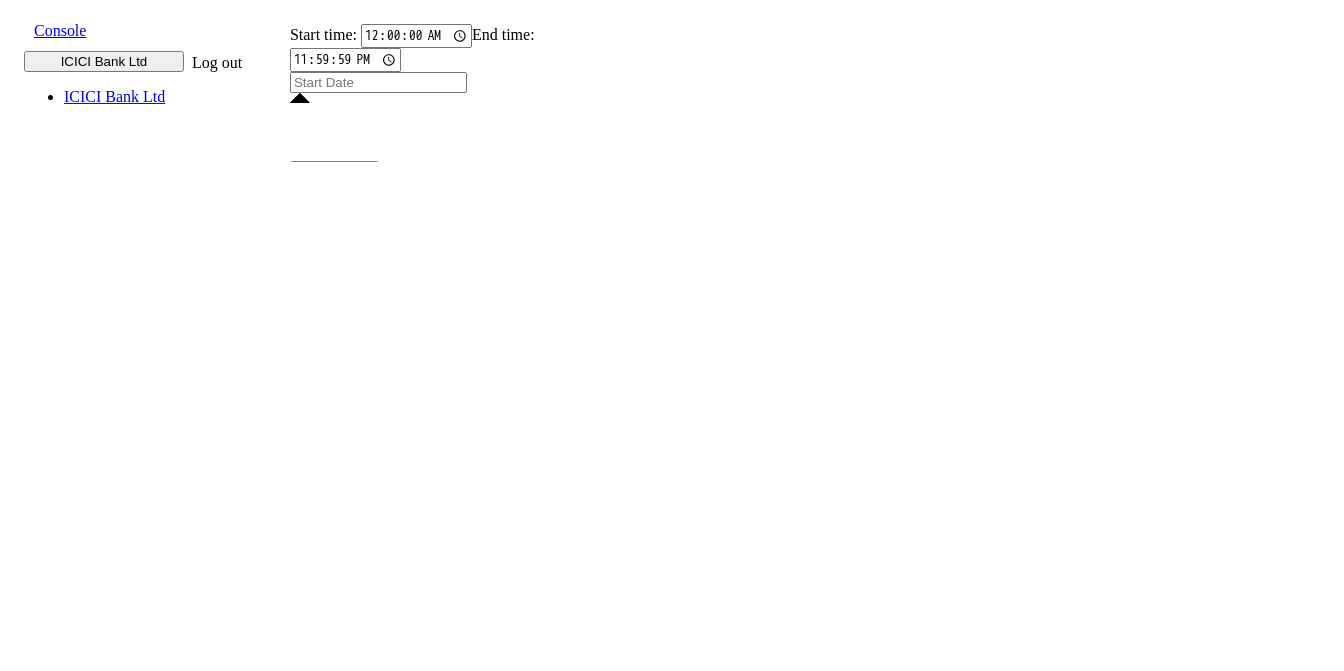 click on "14" at bounding box center [368, 2233] 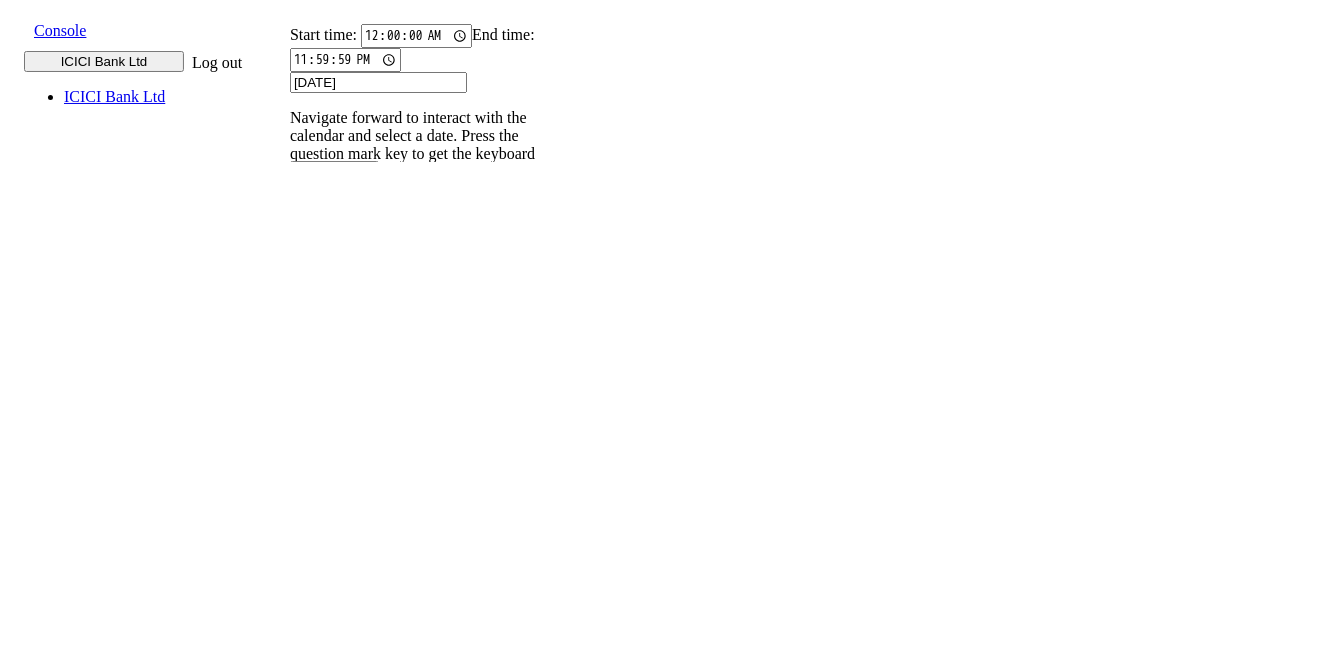 click on "14" at bounding box center (368, 2079) 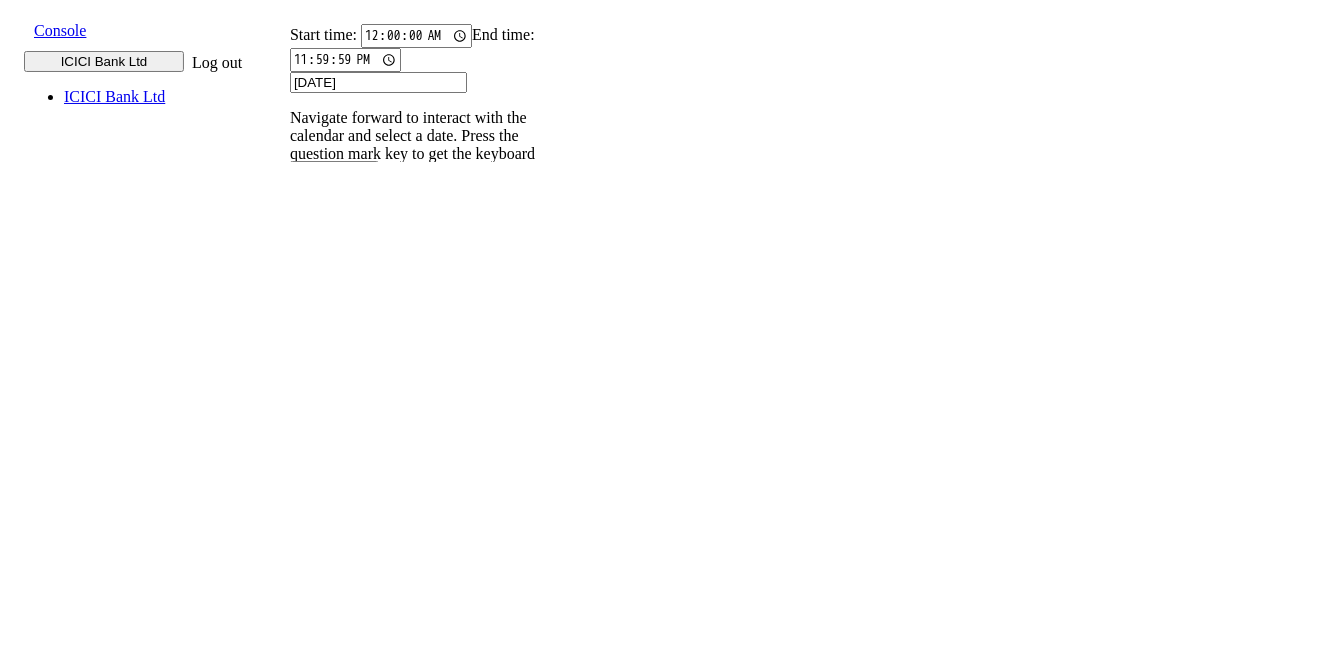 click on "9820583145" at bounding box center (302, 275) 